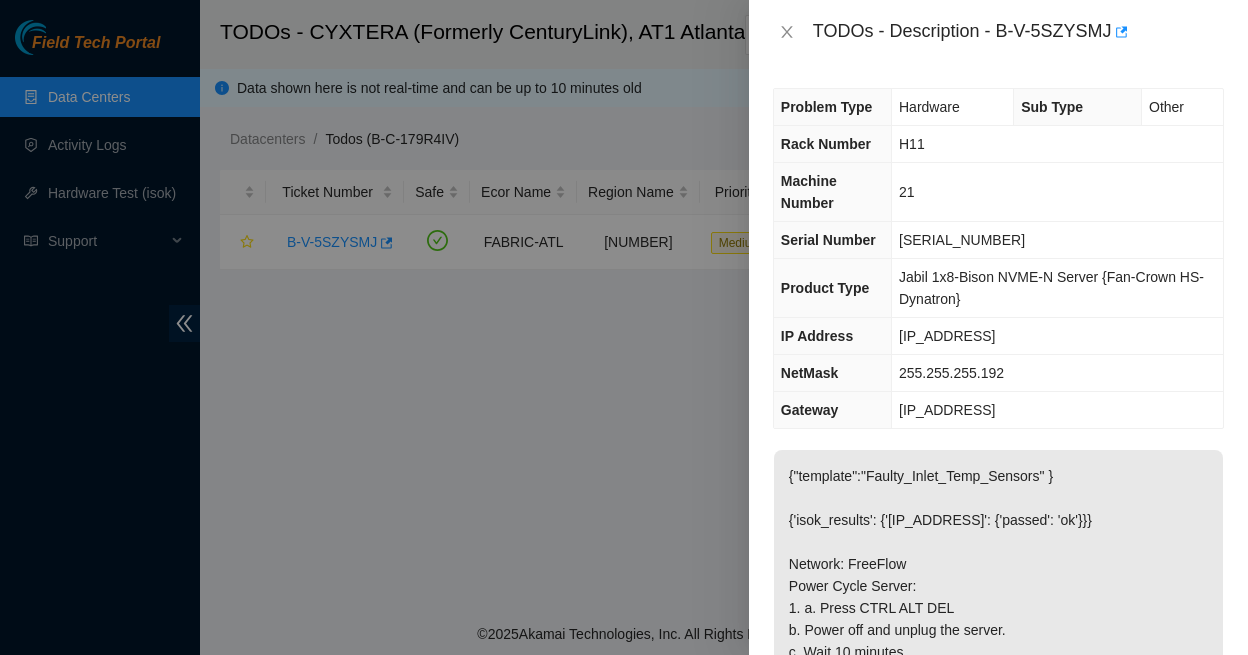 scroll, scrollTop: 0, scrollLeft: 0, axis: both 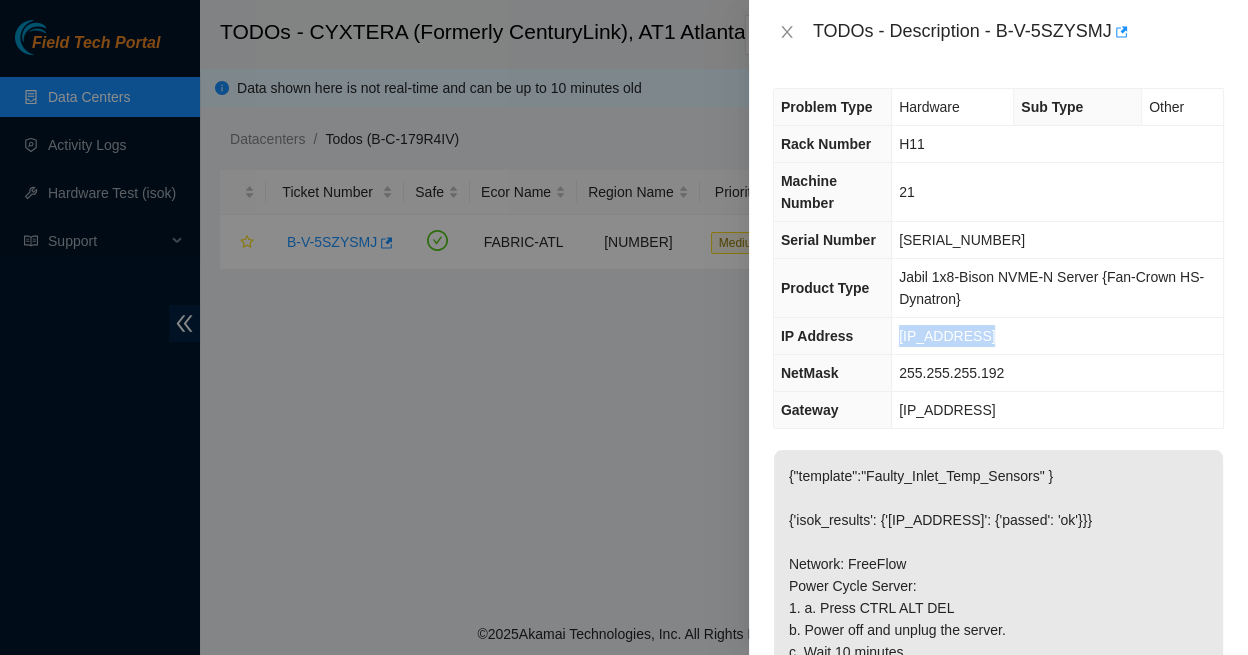 drag, startPoint x: 973, startPoint y: 308, endPoint x: 885, endPoint y: 301, distance: 88.27797 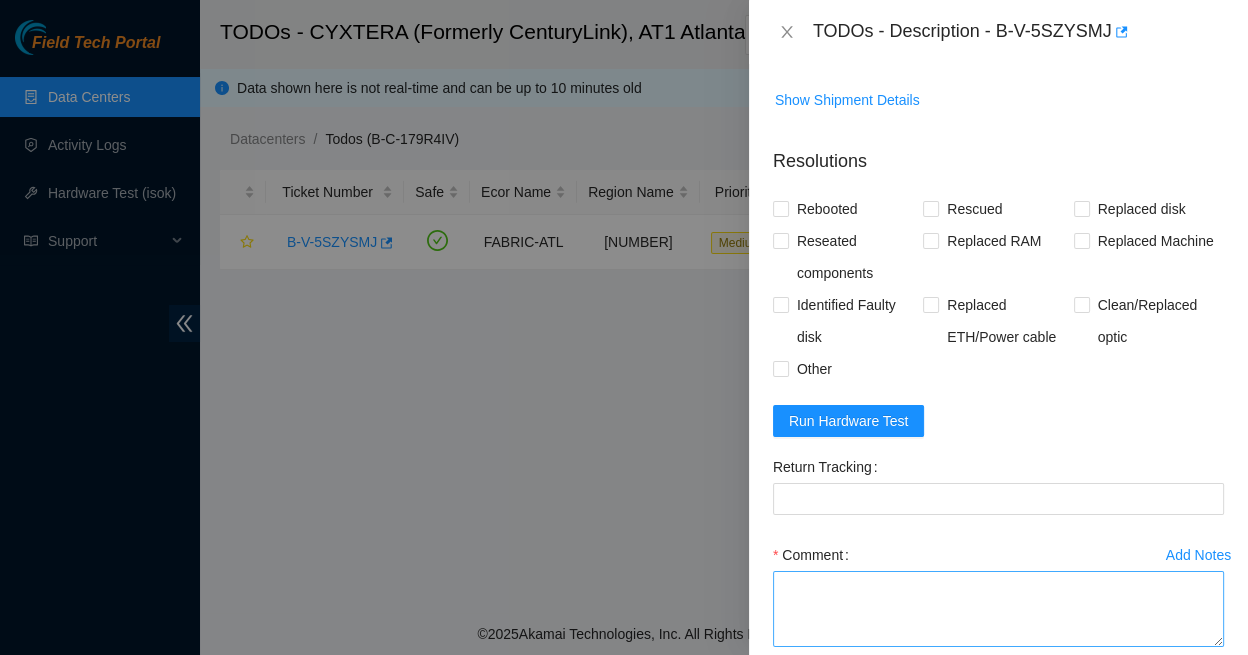 scroll, scrollTop: 782, scrollLeft: 0, axis: vertical 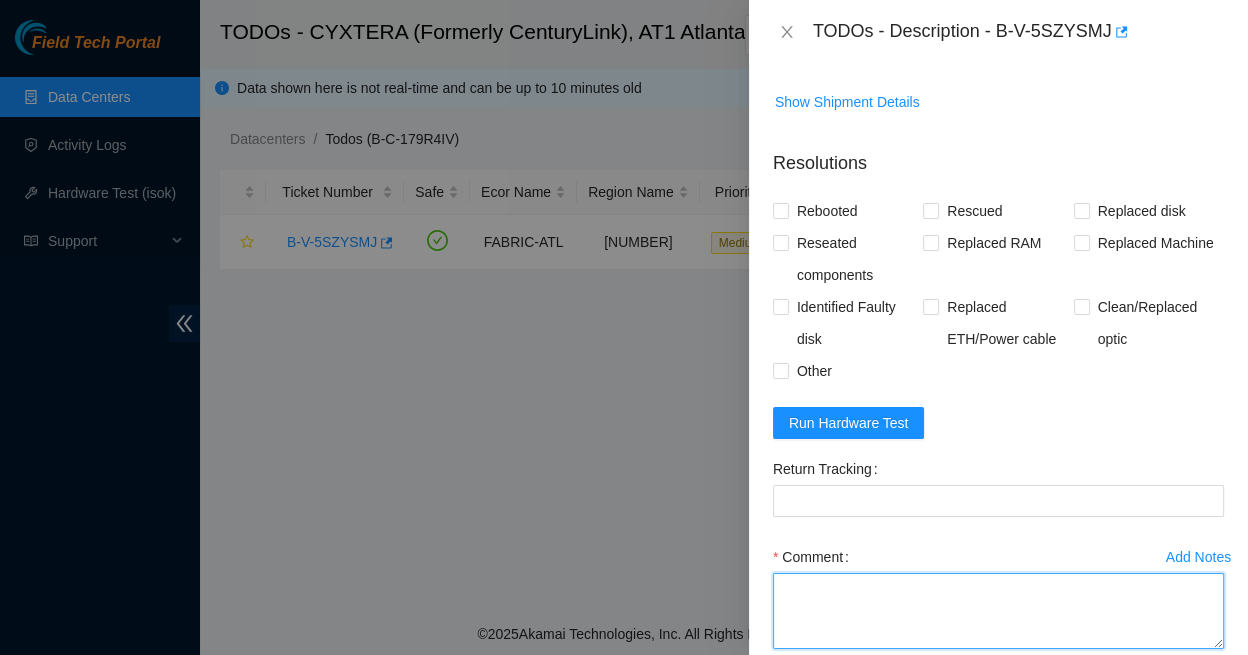 click on "Comment" at bounding box center (998, 611) 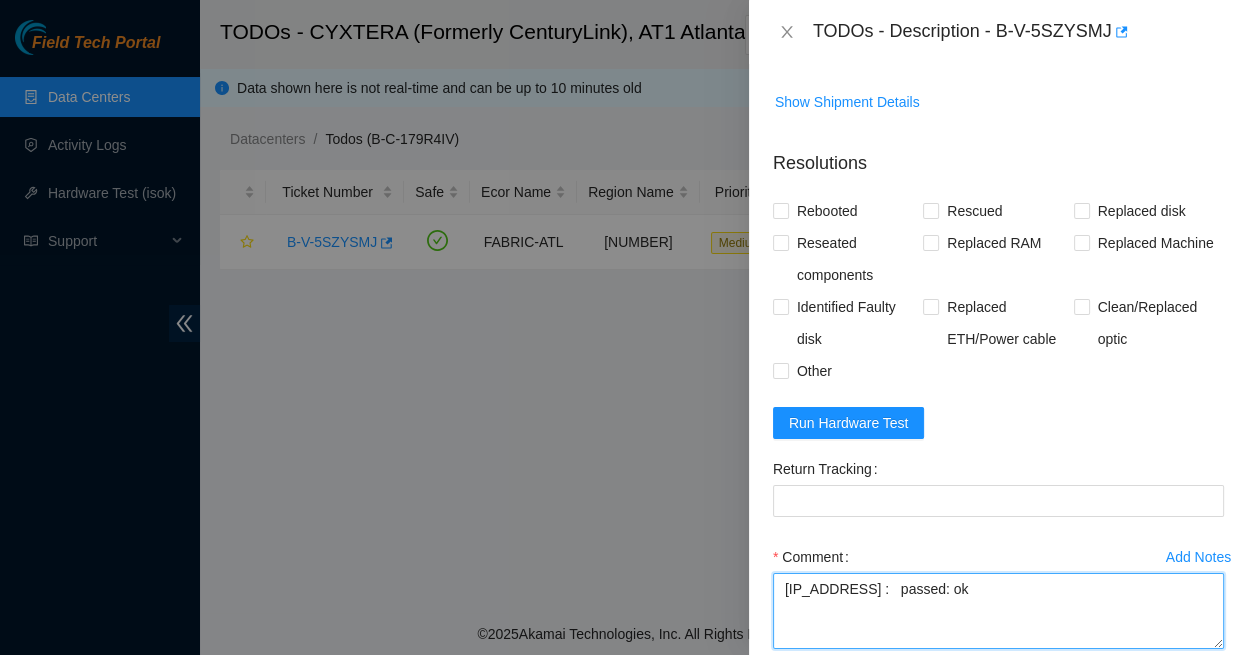 click on "23.204.74.24 :   passed: ok" at bounding box center (998, 611) 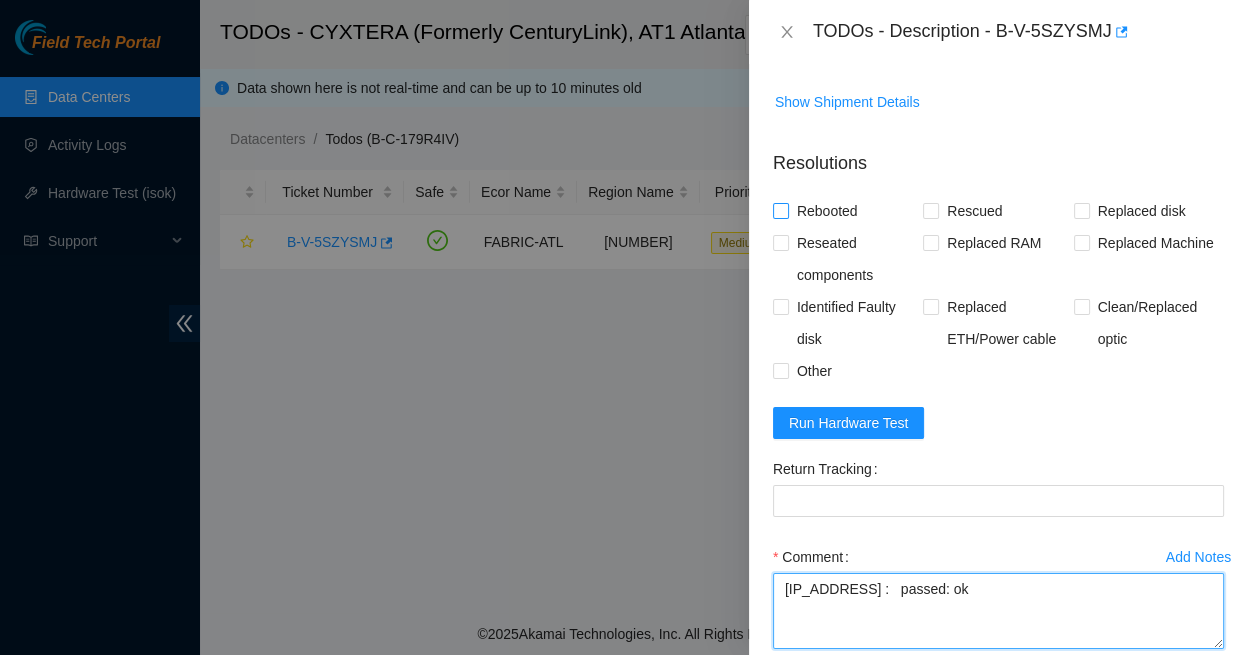 type on "23.204.74.24 :   passed: ok" 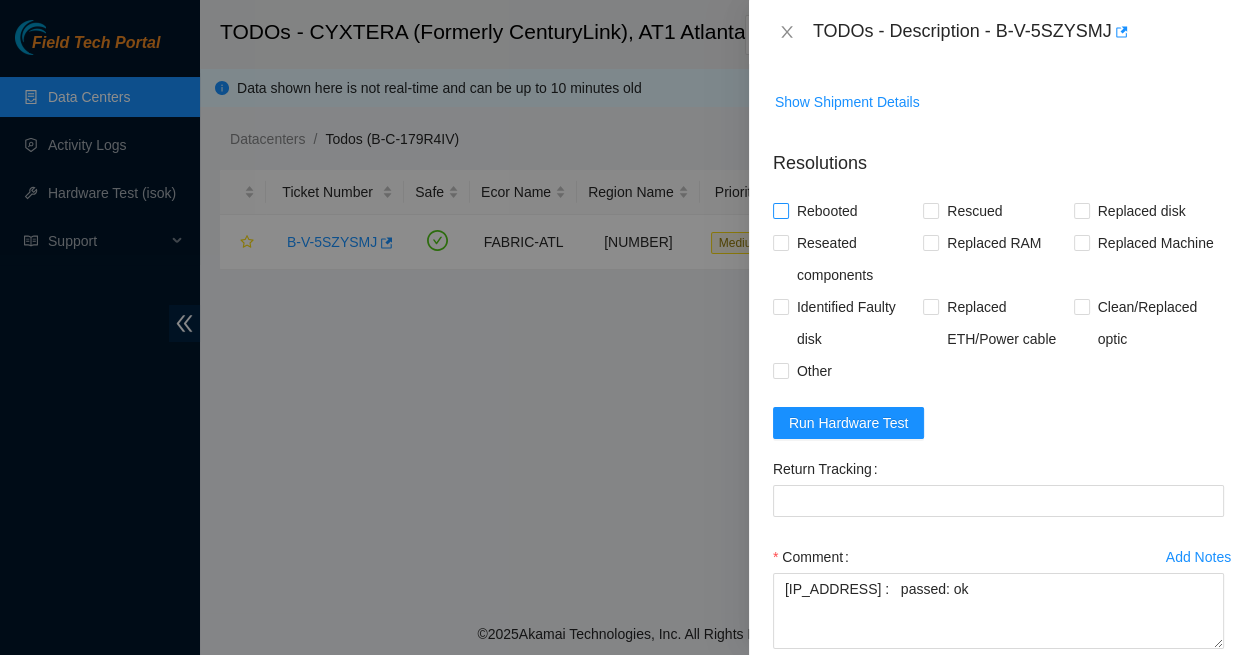 click on "Rebooted" at bounding box center [780, 210] 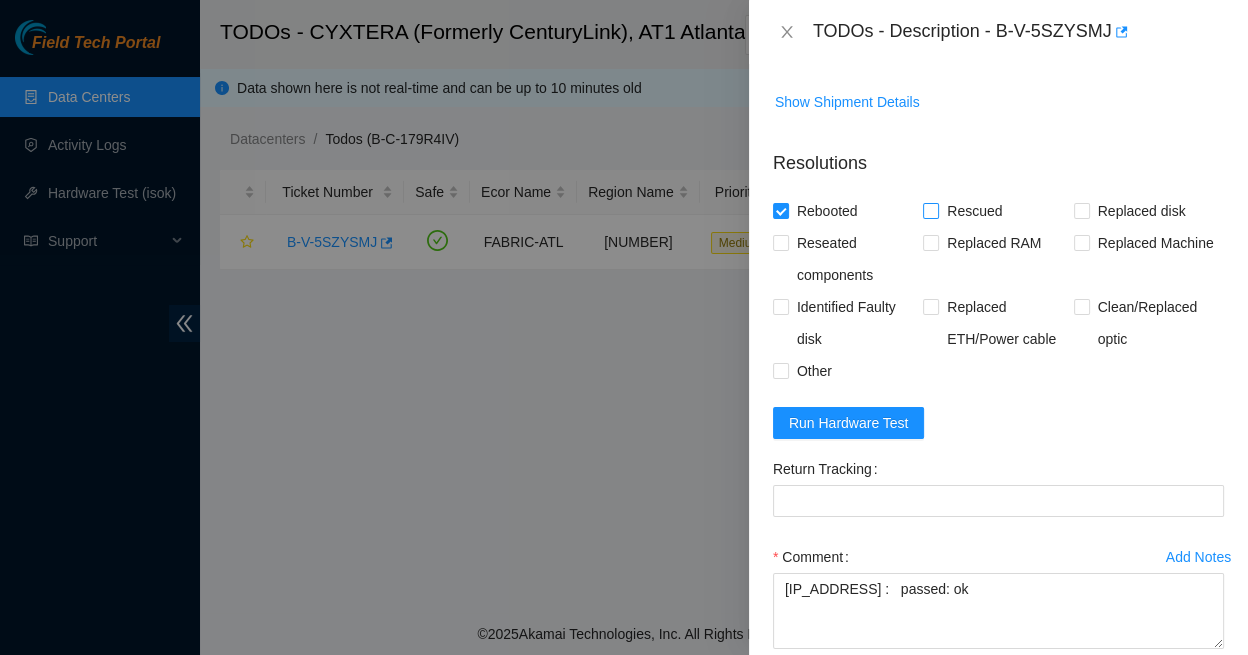 click on "Rescued" at bounding box center (974, 211) 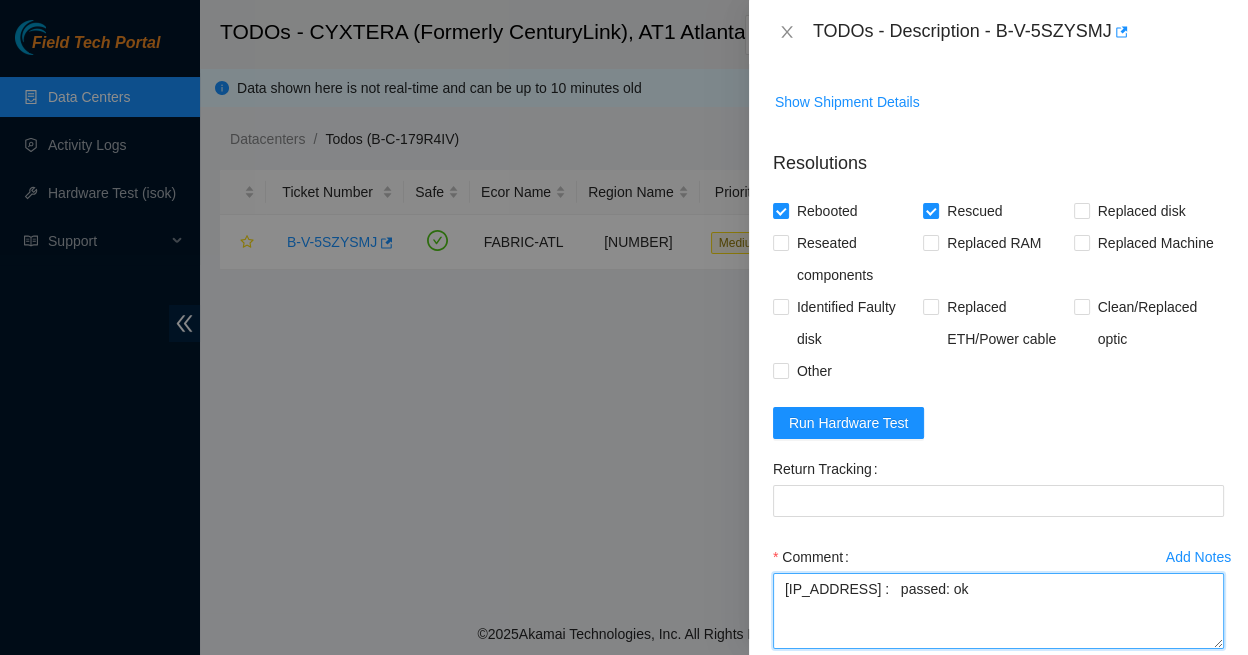 click on "23.204.74.24 :   passed: ok" at bounding box center (998, 611) 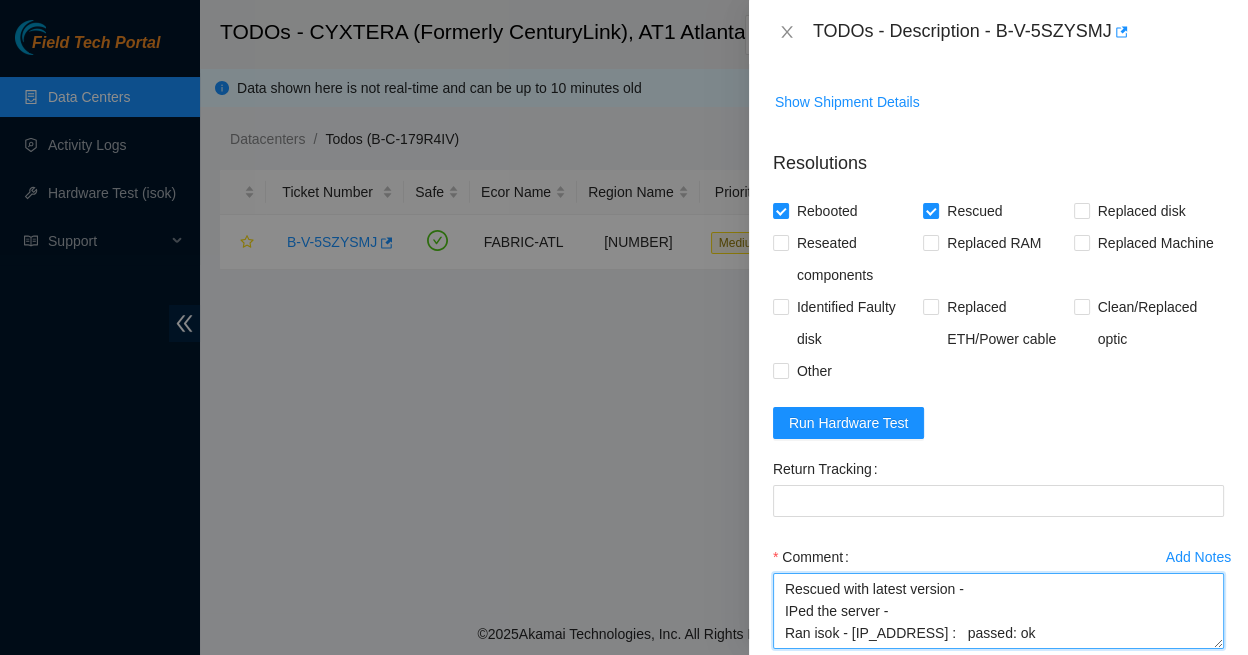 type on "Rescued with latest version -
IPed the server -
Ran isok - 23.204.74.24 :   passed: ok" 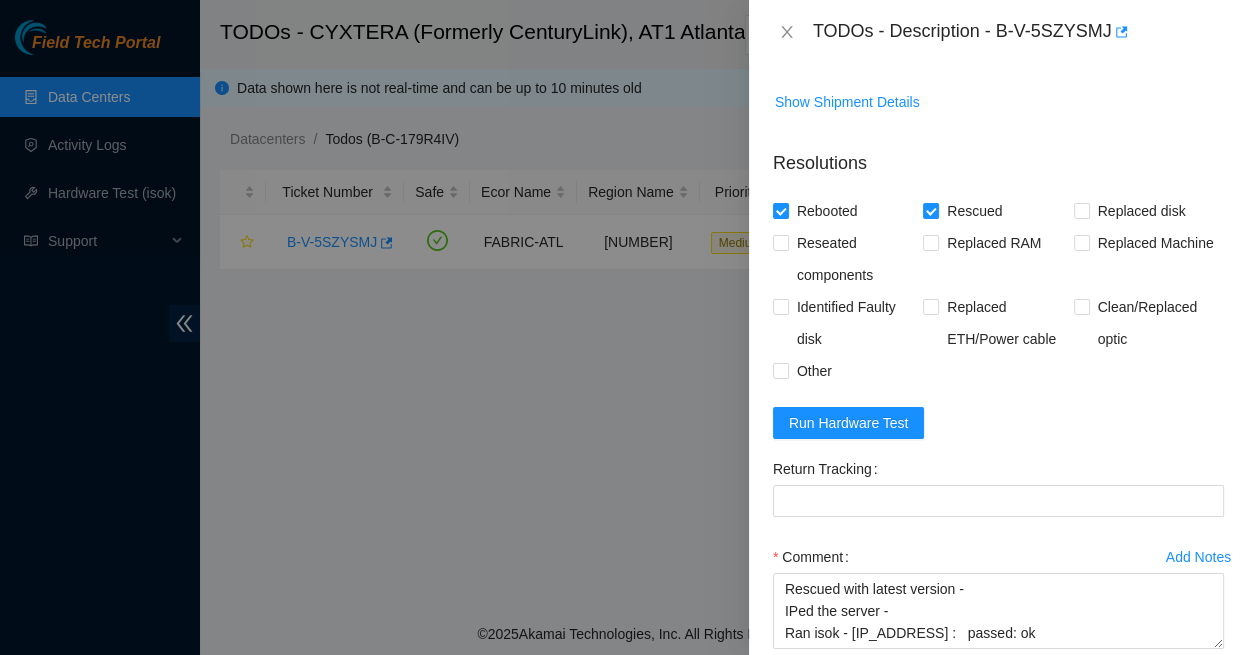 click on "Submit" at bounding box center (811, 701) 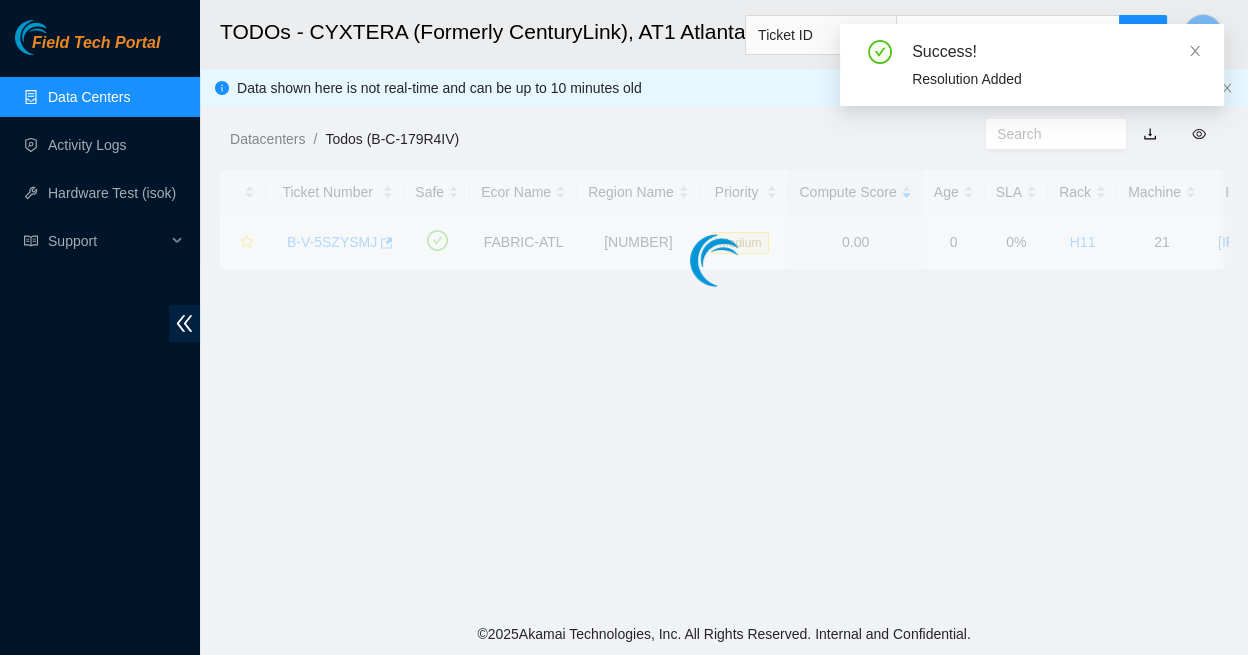scroll, scrollTop: 378, scrollLeft: 0, axis: vertical 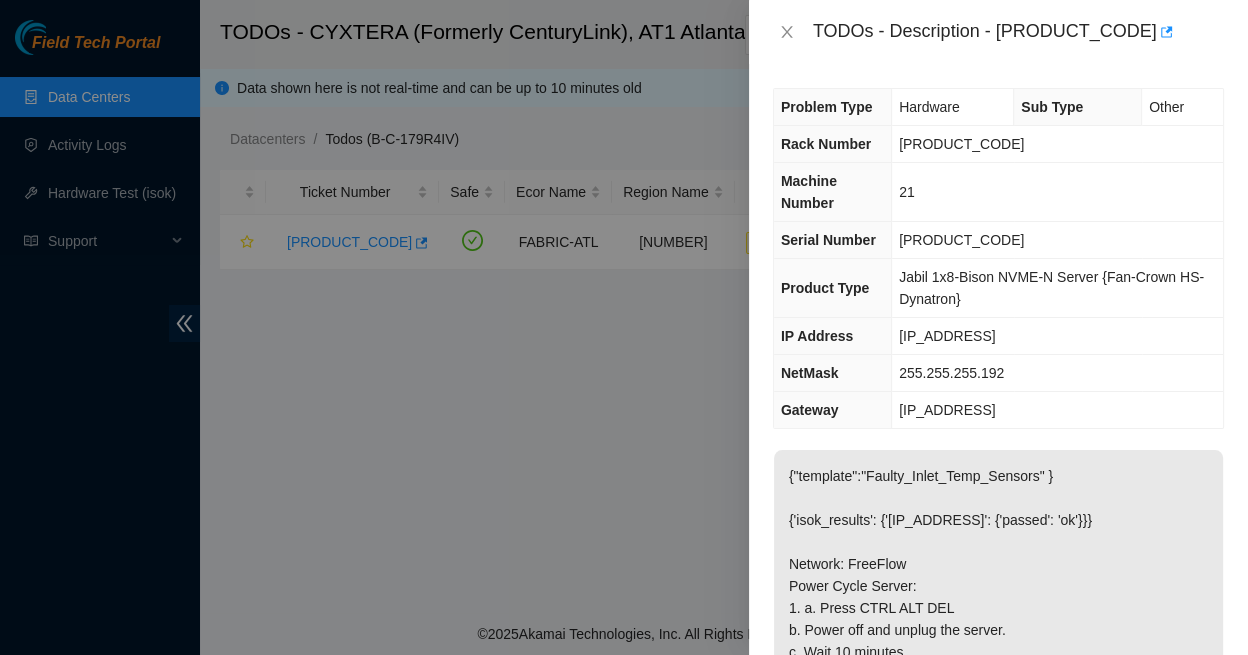 click at bounding box center [624, 327] 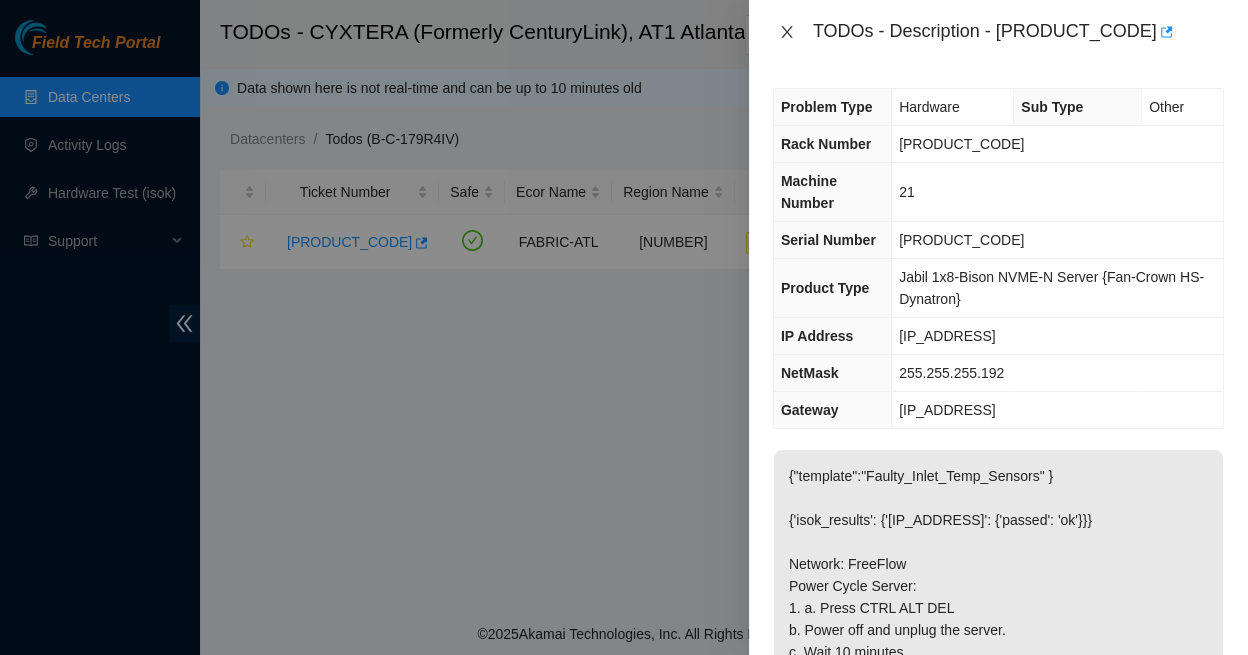 click 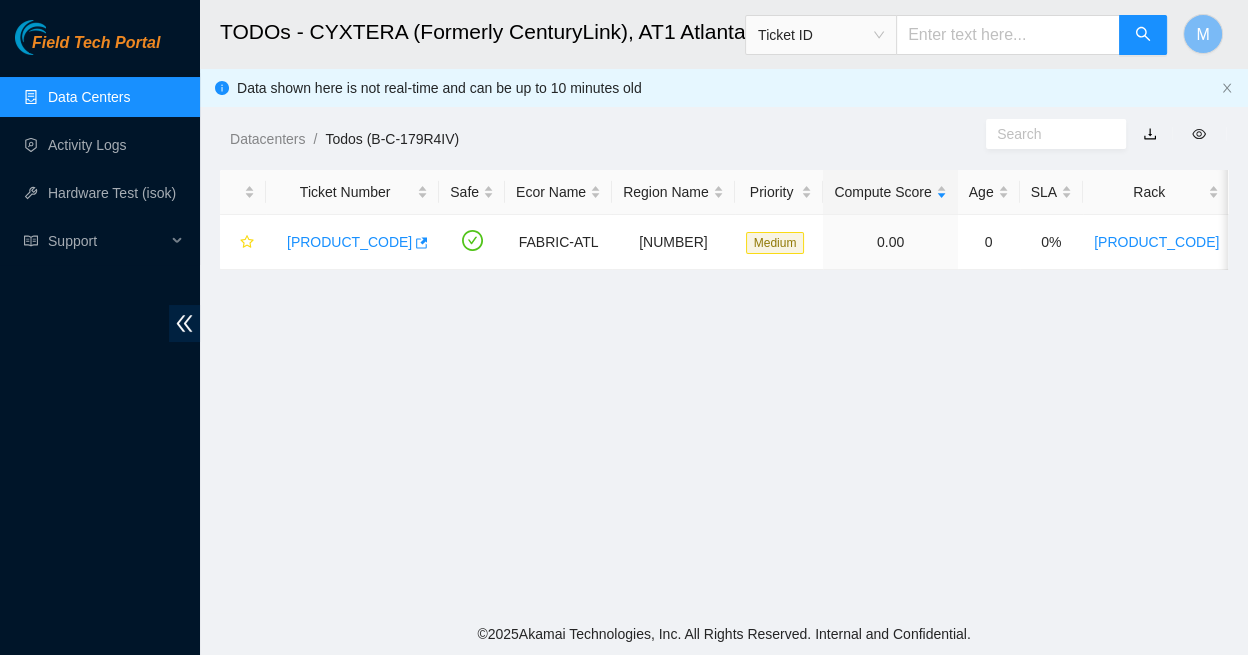 click on "Field Tech Portal" at bounding box center (96, 43) 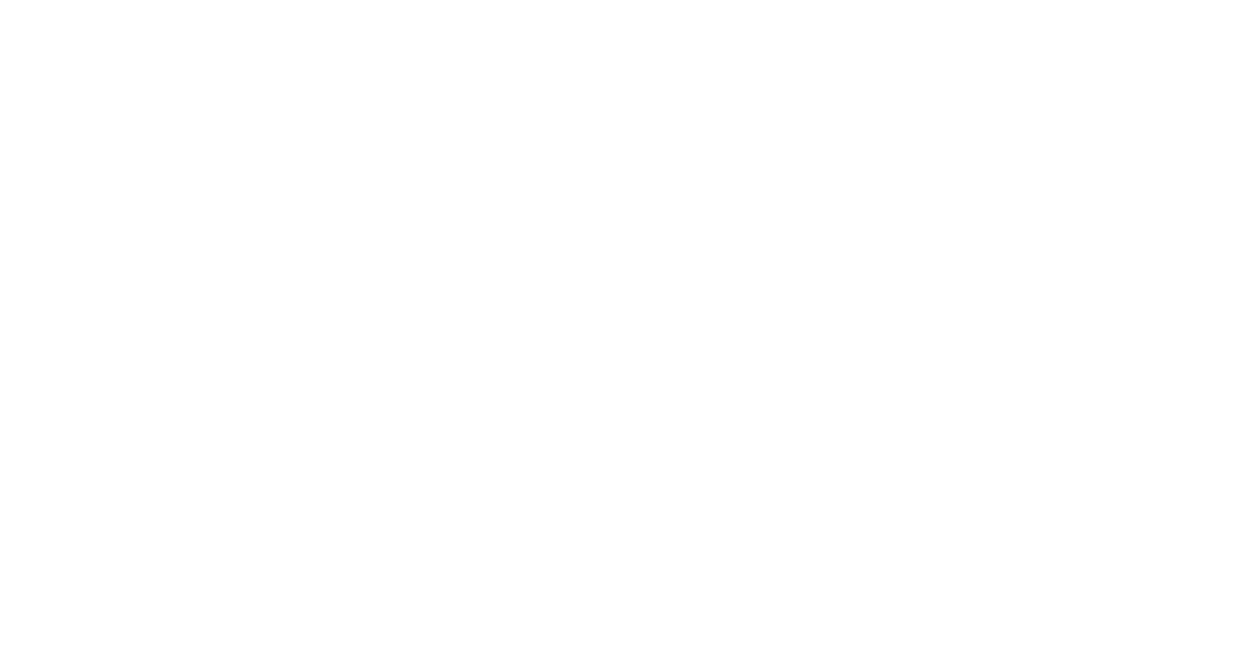 scroll, scrollTop: 0, scrollLeft: 0, axis: both 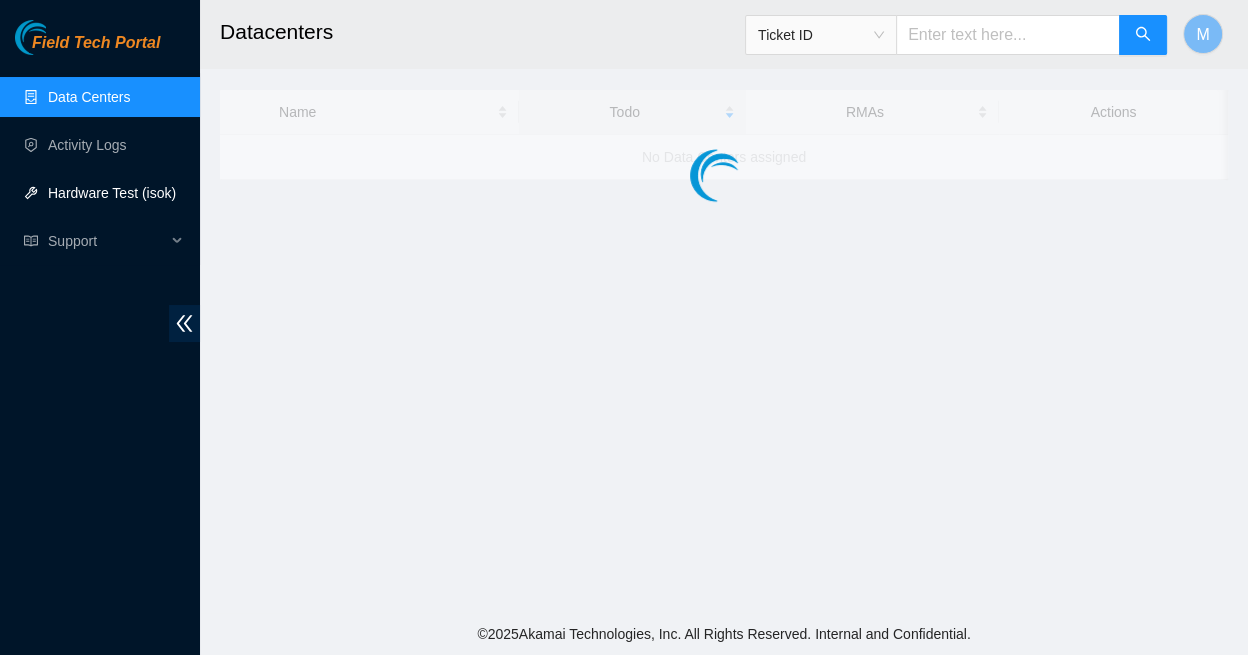 click on "Hardware Test (isok)" at bounding box center (112, 193) 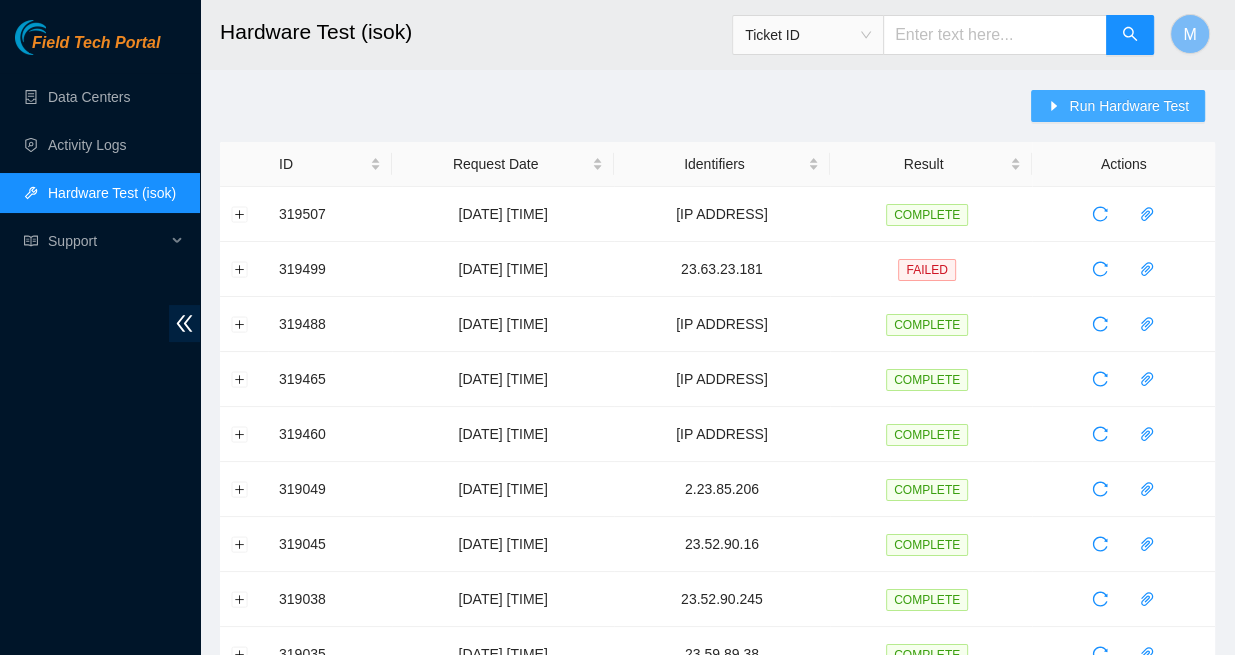 click on "Run Hardware Test" at bounding box center [1129, 106] 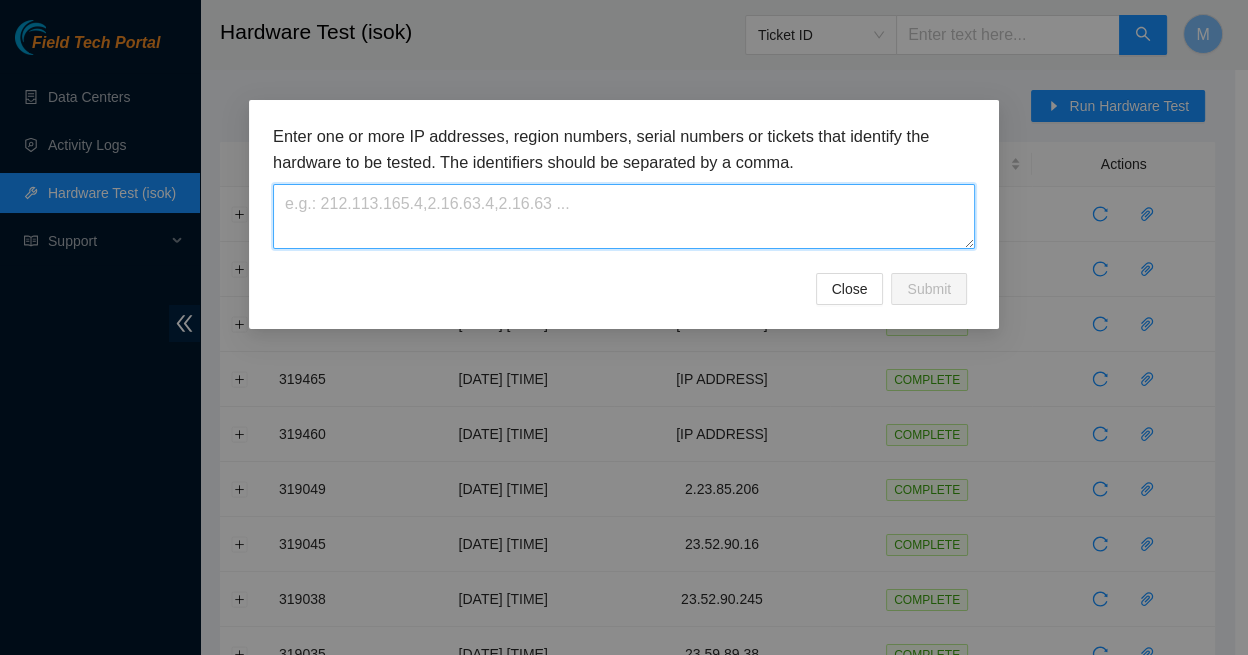 click at bounding box center (624, 216) 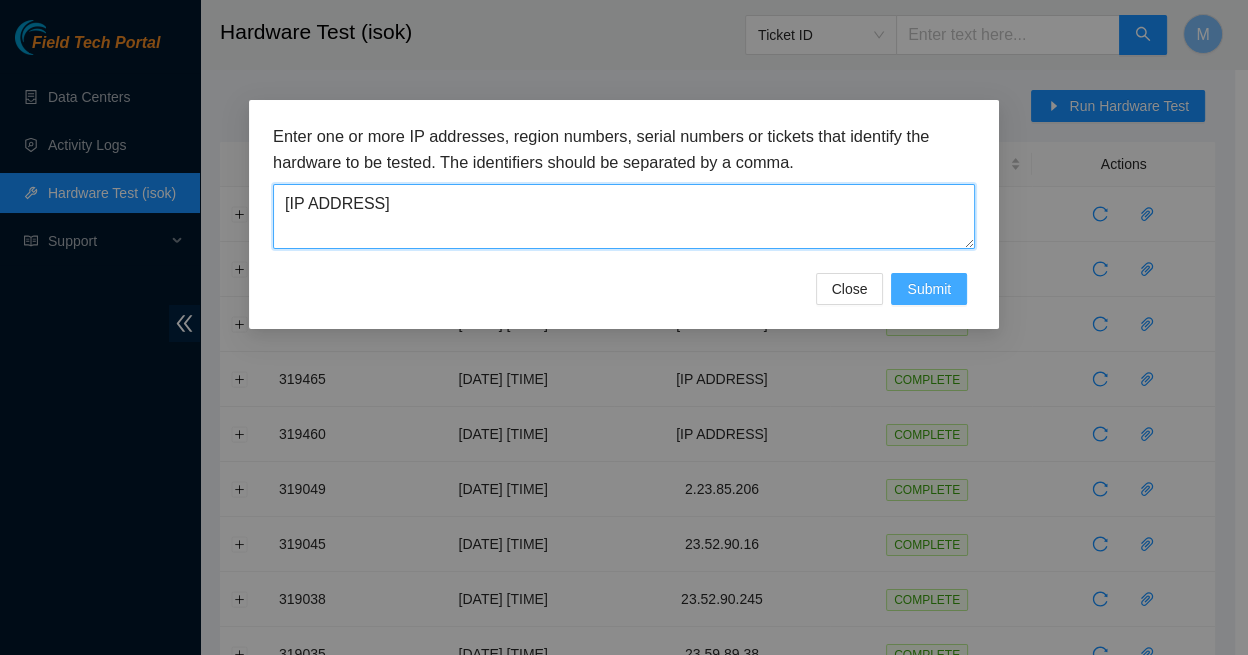 type on "23.204.74.24" 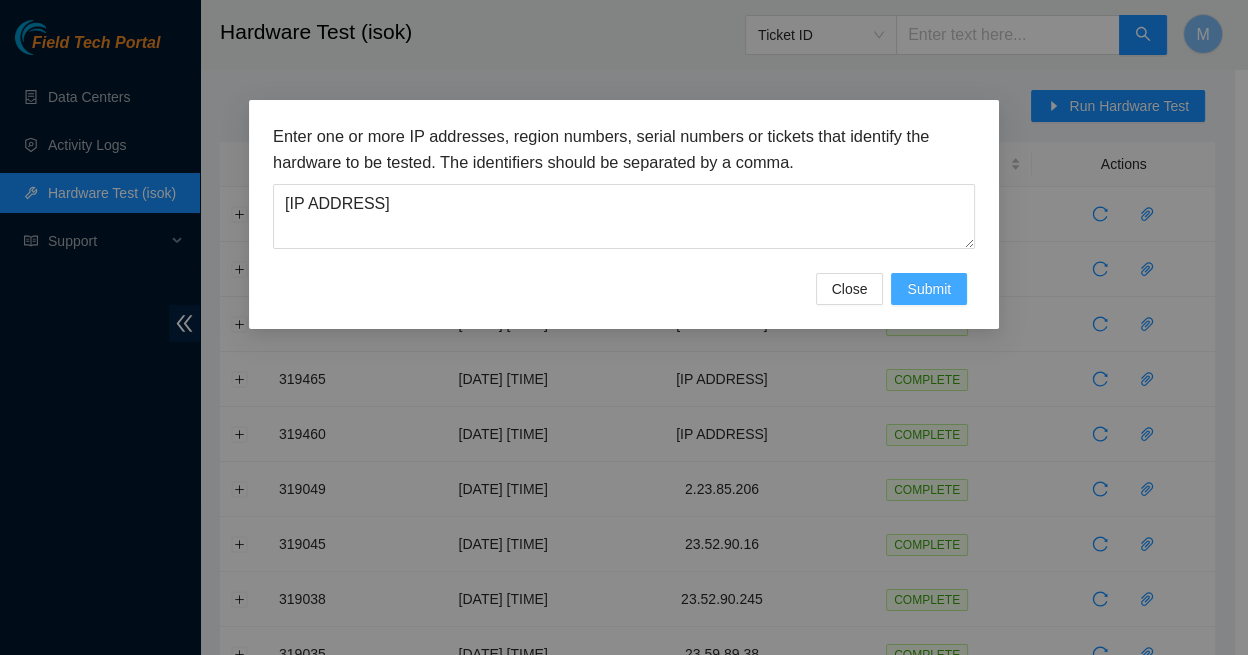 click on "Submit" at bounding box center (929, 289) 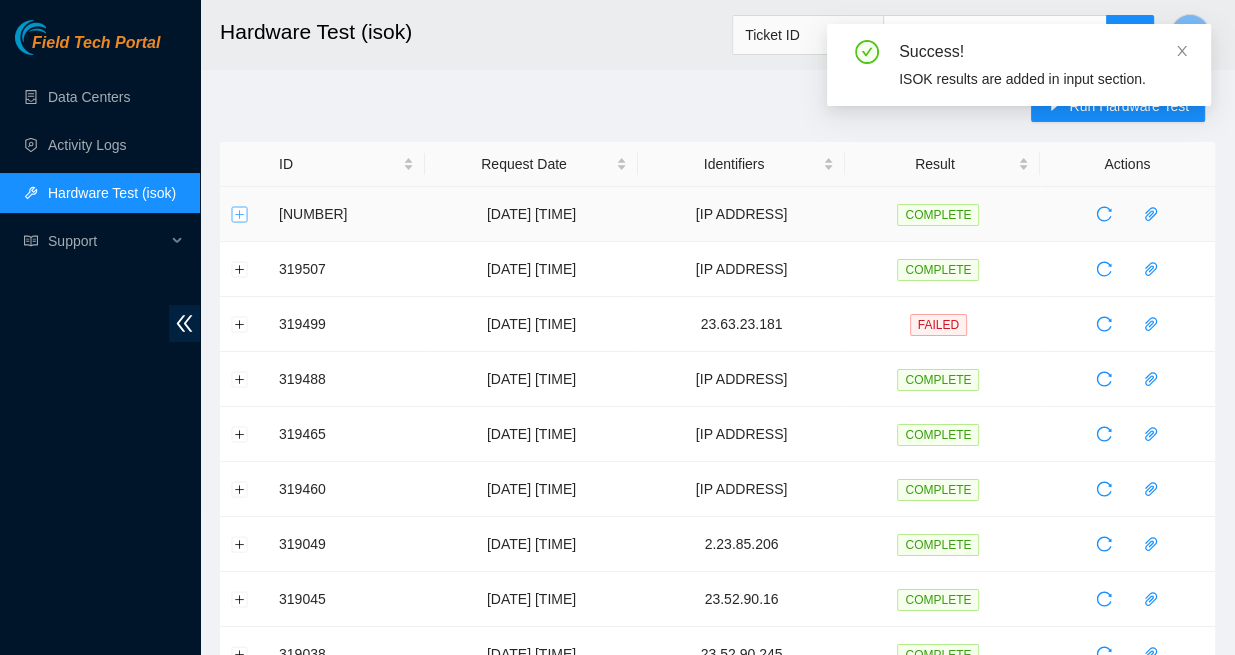 click at bounding box center (240, 214) 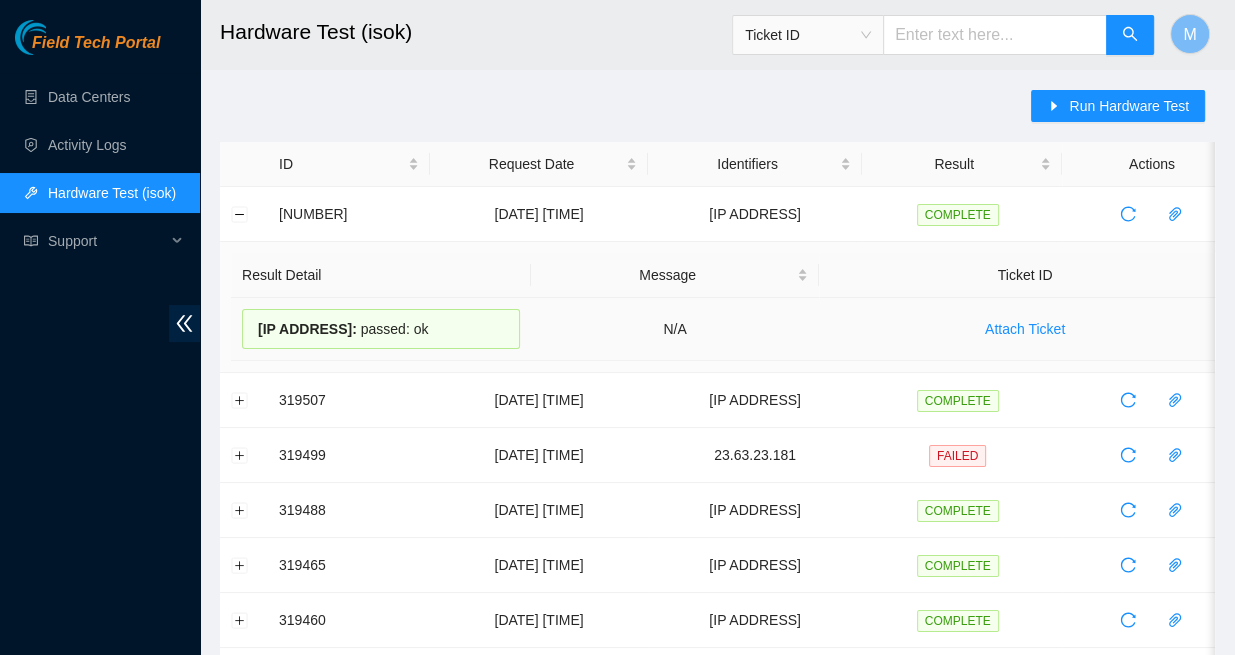 drag, startPoint x: 418, startPoint y: 320, endPoint x: 252, endPoint y: 318, distance: 166.01205 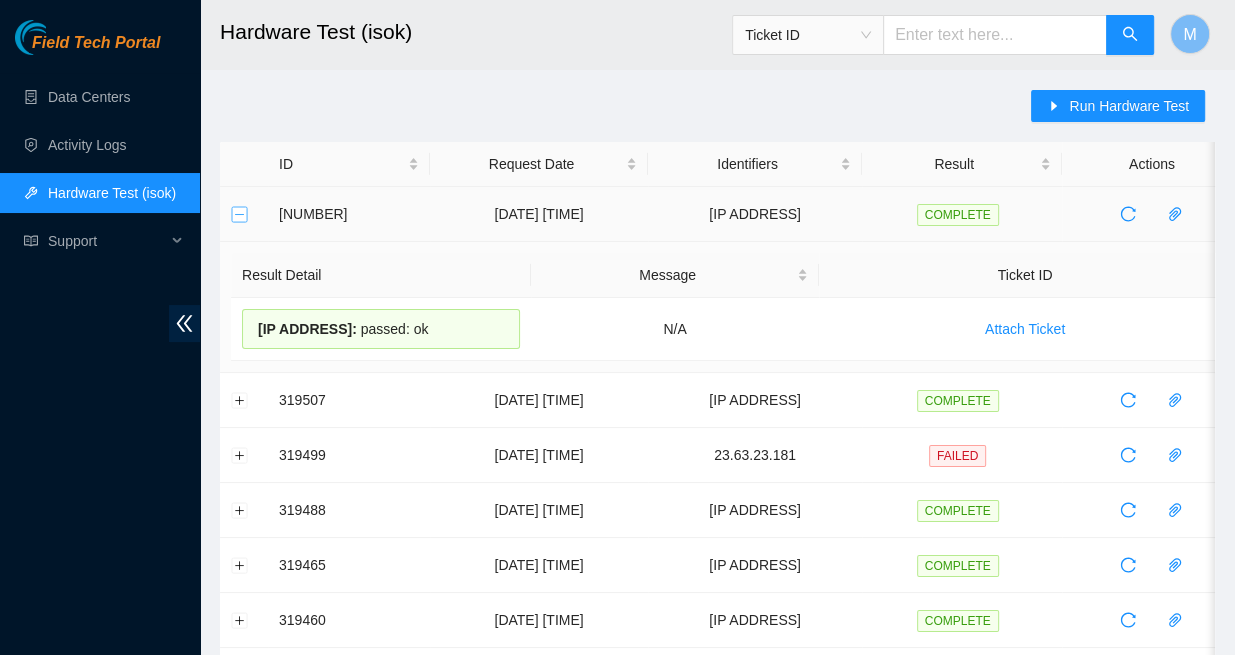click at bounding box center [240, 214] 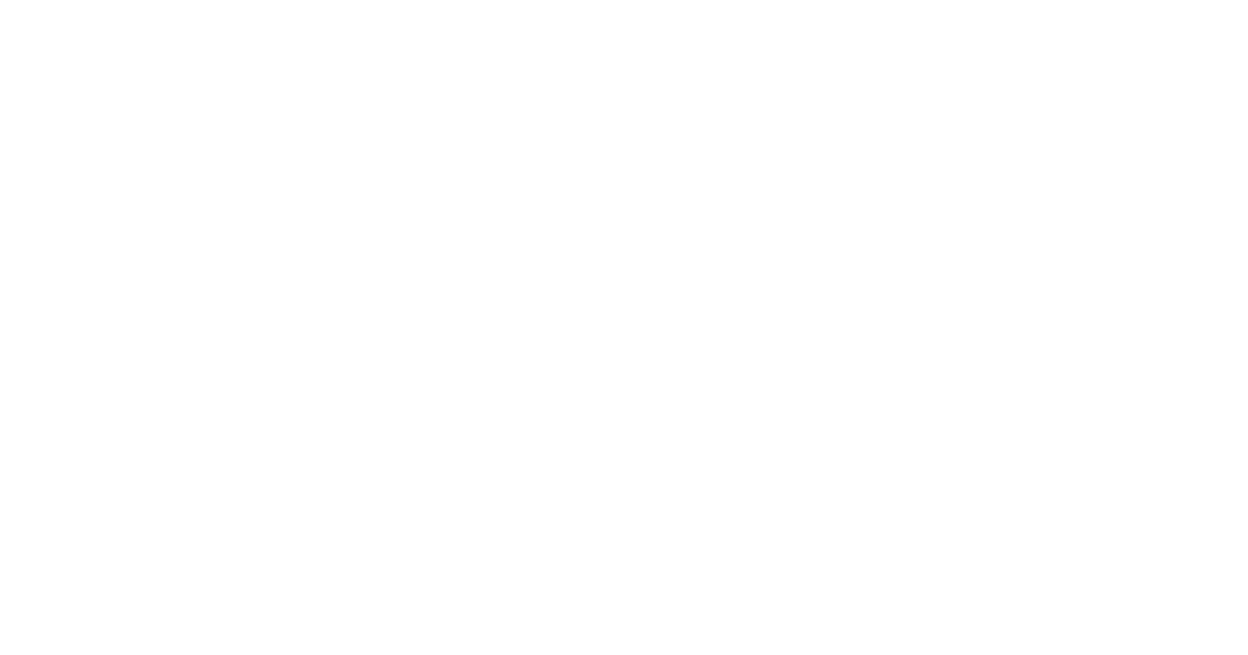 scroll, scrollTop: 0, scrollLeft: 0, axis: both 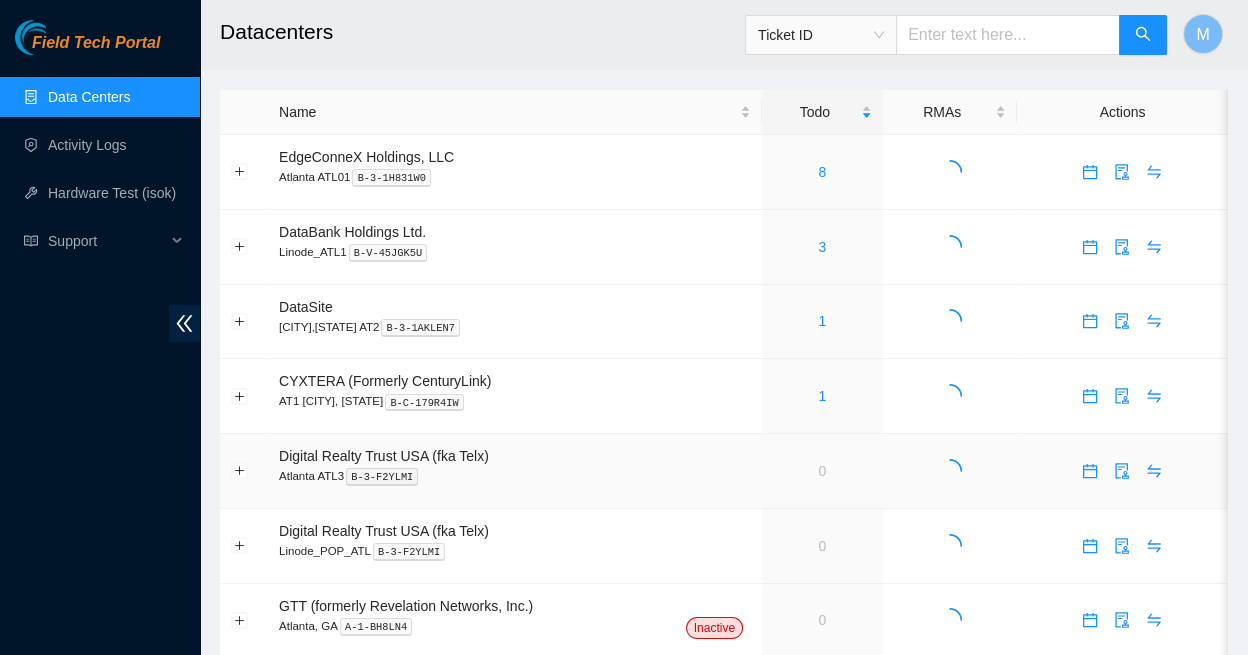 click on "Digital Realty Trust [COUNTRY] (fka Telx) [CITY] [STATE_CODE]3 B-3-F2YLMI" at bounding box center [515, 471] 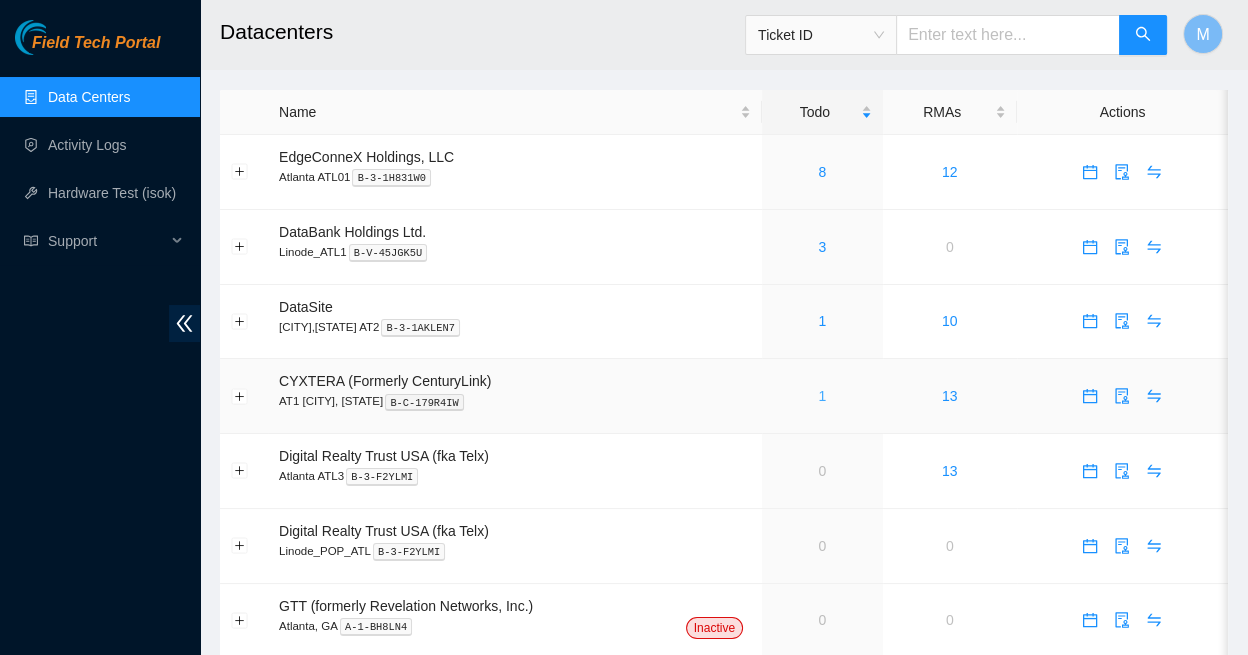 click on "1" at bounding box center (822, 396) 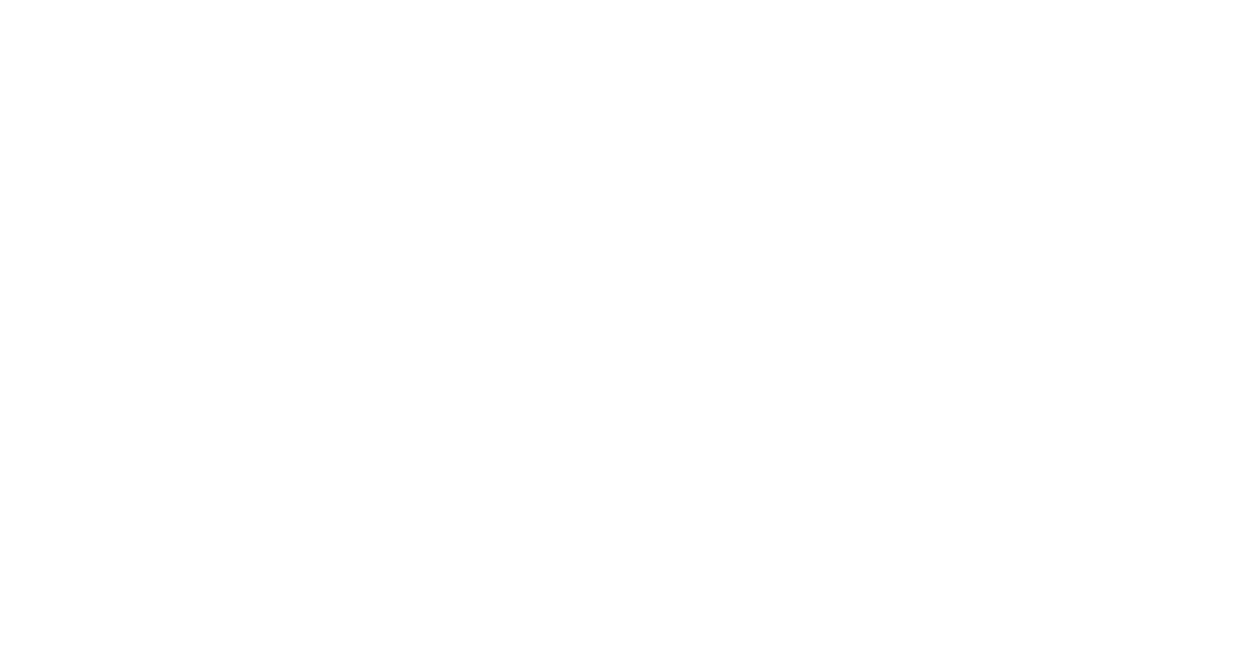scroll, scrollTop: 0, scrollLeft: 0, axis: both 